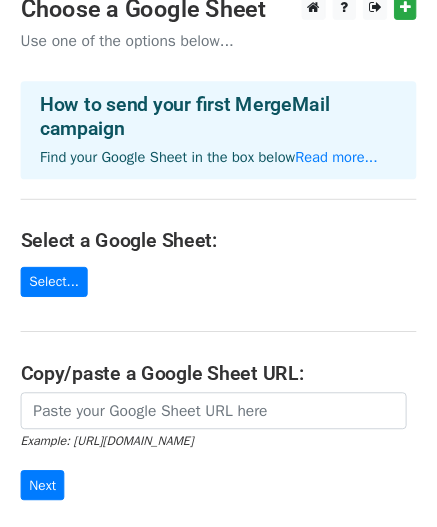 scroll, scrollTop: 19, scrollLeft: 0, axis: vertical 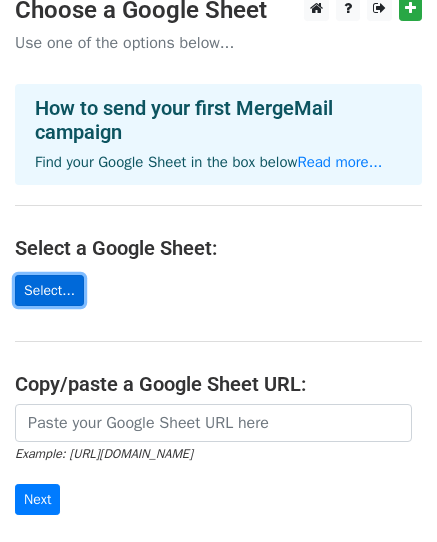click on "Select..." at bounding box center (49, 290) 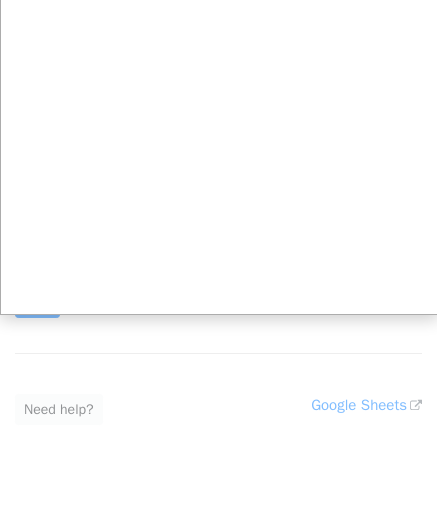 scroll, scrollTop: 0, scrollLeft: 0, axis: both 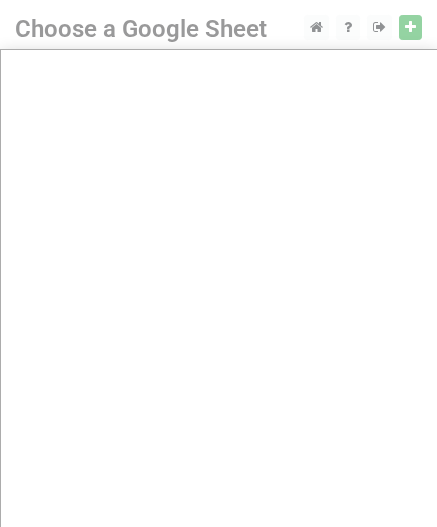 click at bounding box center [218, 400] 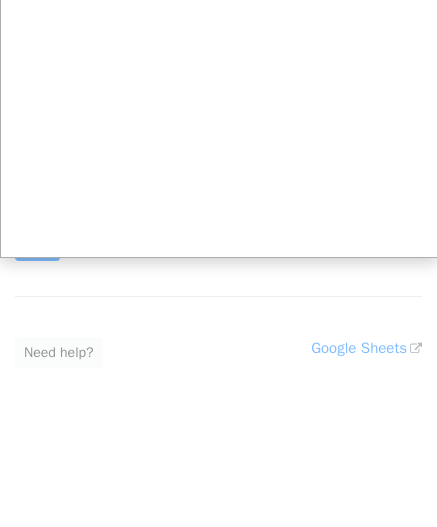 scroll, scrollTop: 274, scrollLeft: 0, axis: vertical 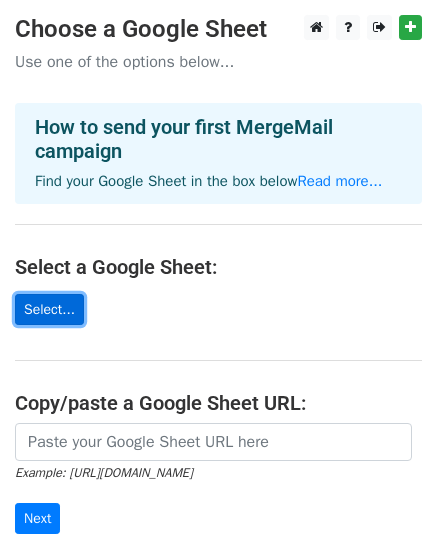 click on "Select..." at bounding box center (49, 309) 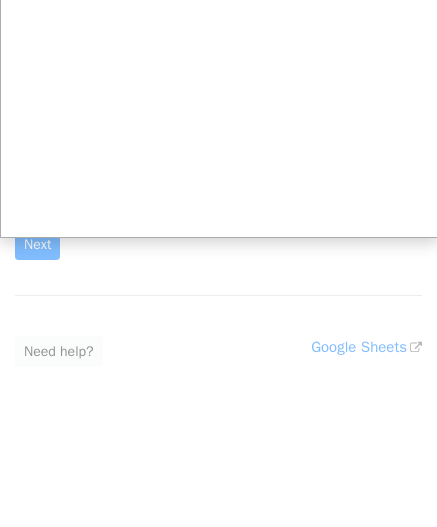 scroll, scrollTop: 0, scrollLeft: 0, axis: both 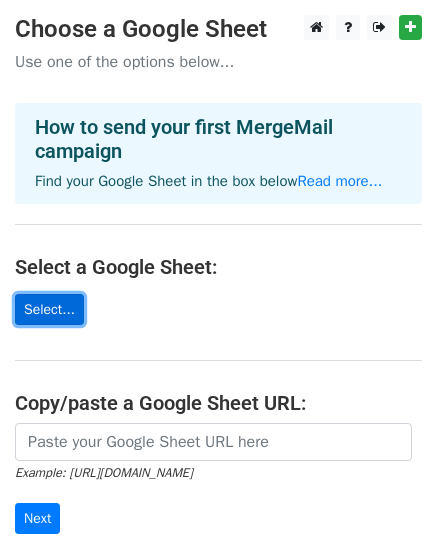 click on "Select..." at bounding box center [49, 309] 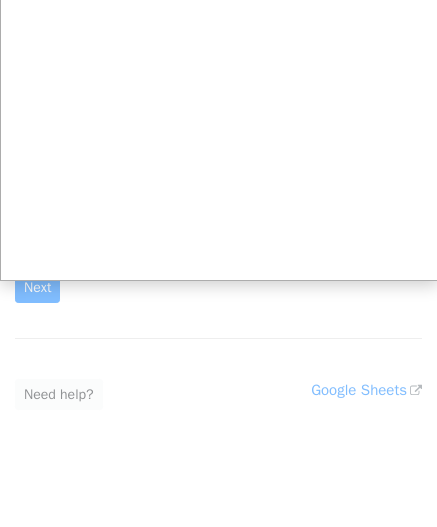 scroll, scrollTop: 0, scrollLeft: 0, axis: both 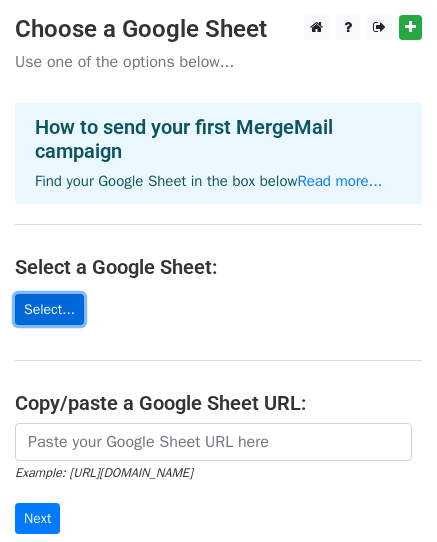 click on "Select..." at bounding box center (49, 309) 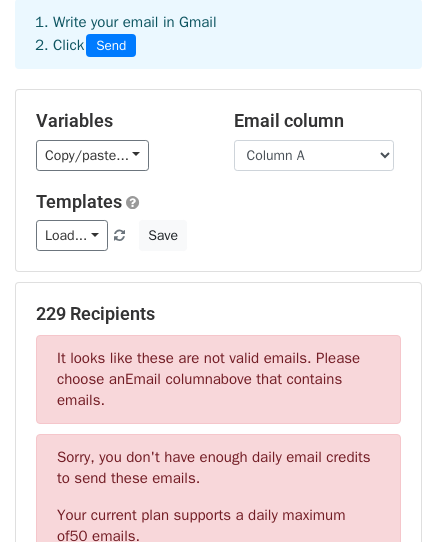 scroll, scrollTop: 0, scrollLeft: 0, axis: both 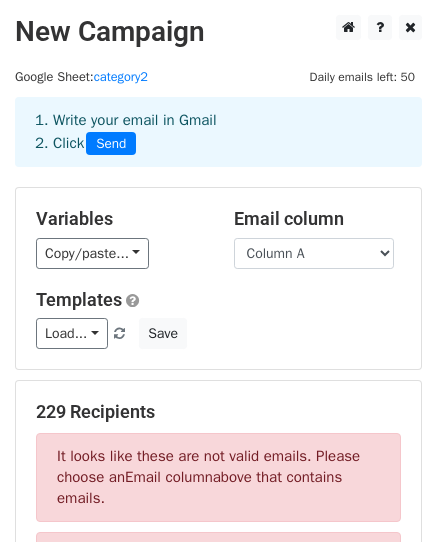 click on "1. Write your email in Gmail
2. Click
Send" at bounding box center (218, 132) 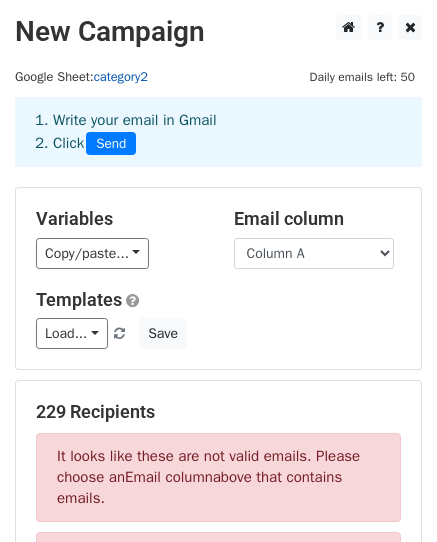 click on "category2" at bounding box center [121, 77] 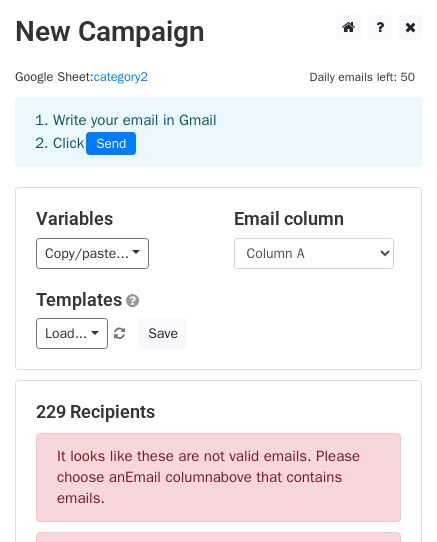 click on "Templates" at bounding box center [218, 300] 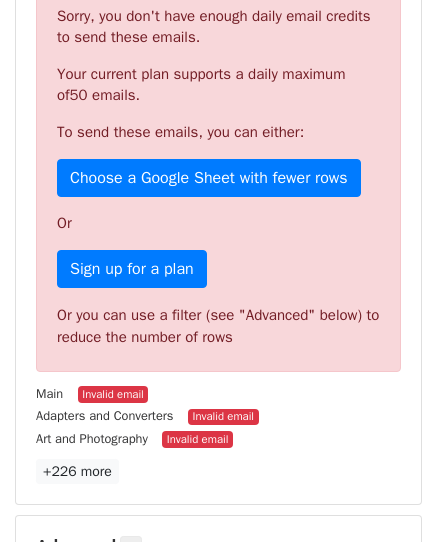 scroll, scrollTop: 527, scrollLeft: 0, axis: vertical 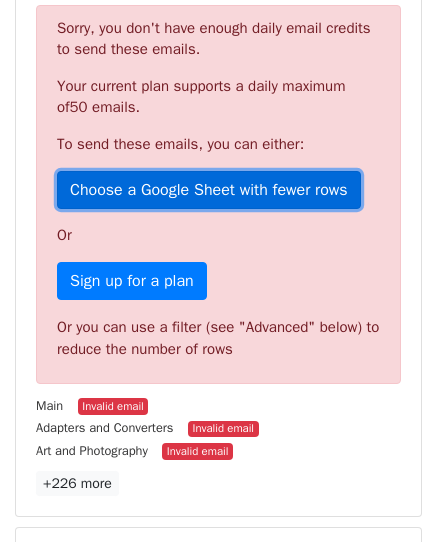 click on "Choose a Google Sheet with fewer rows" at bounding box center [209, 190] 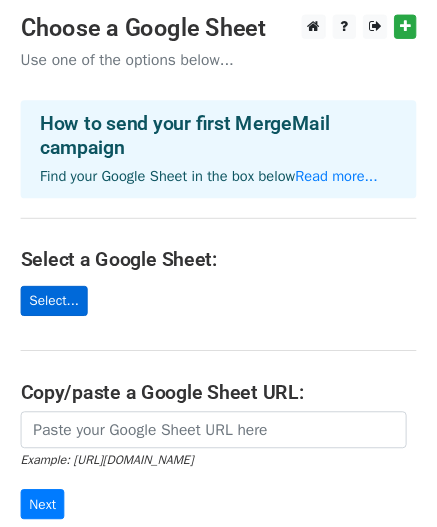 scroll, scrollTop: 0, scrollLeft: 0, axis: both 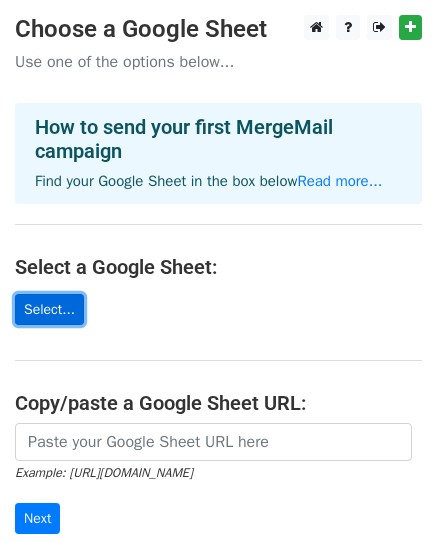 click on "Select..." at bounding box center (49, 309) 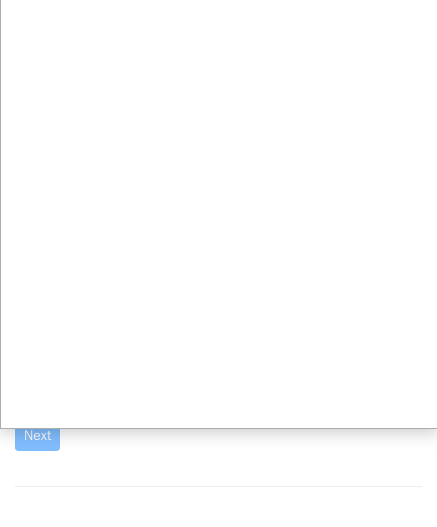 scroll, scrollTop: 0, scrollLeft: 0, axis: both 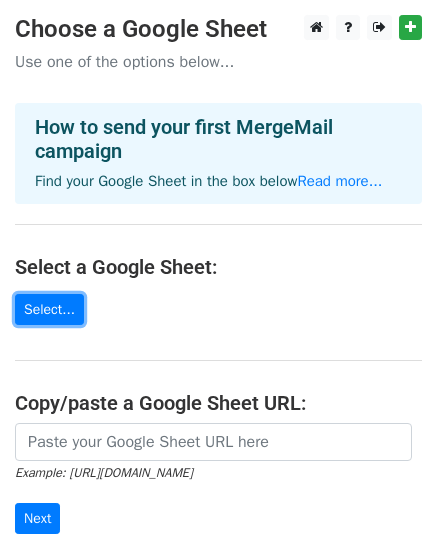 click on "Select..." at bounding box center (49, 309) 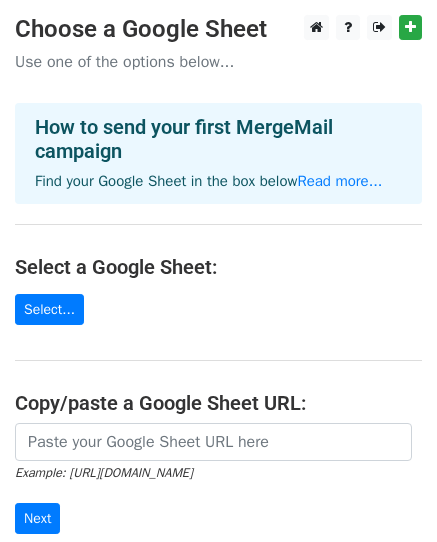 scroll, scrollTop: 31, scrollLeft: 0, axis: vertical 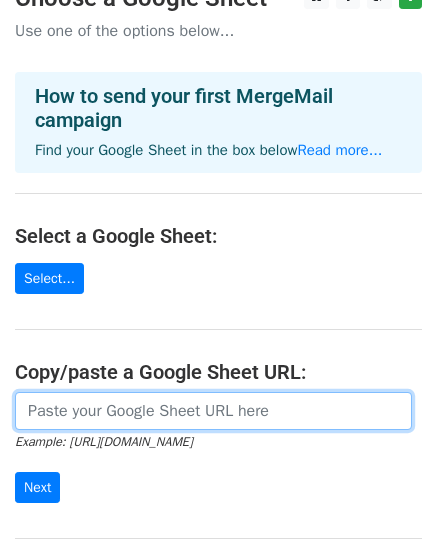 click at bounding box center (213, 411) 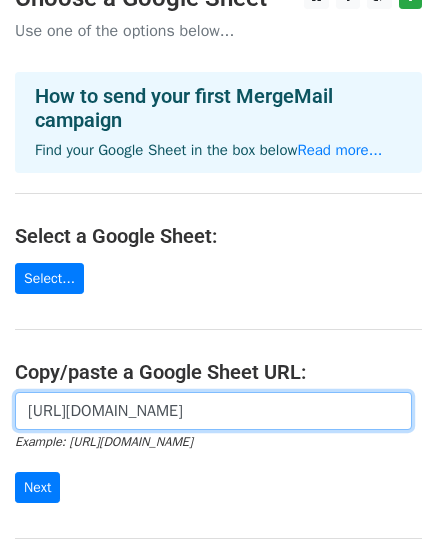 scroll, scrollTop: 0, scrollLeft: 485, axis: horizontal 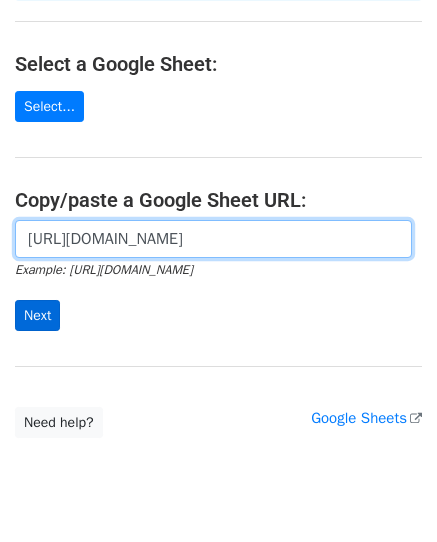 type on "[URL][DOMAIN_NAME]" 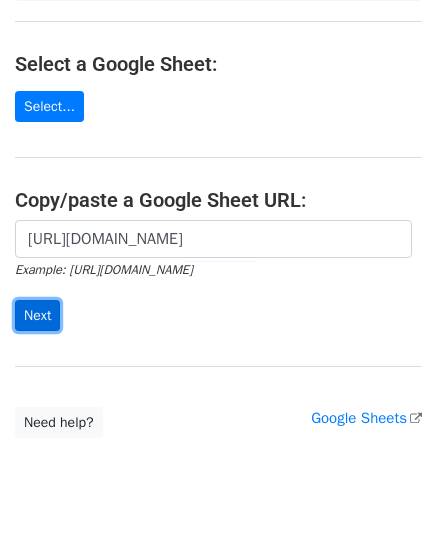 scroll, scrollTop: 0, scrollLeft: 0, axis: both 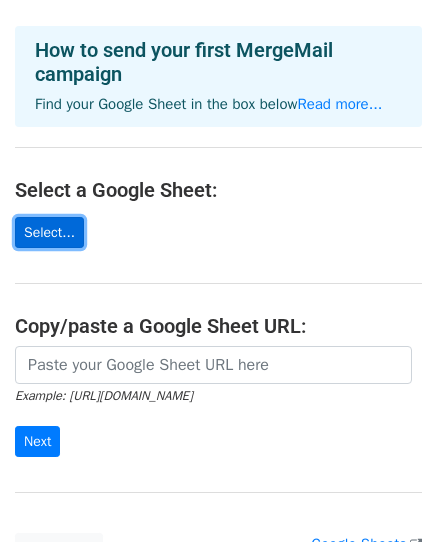 click on "Select..." at bounding box center [49, 232] 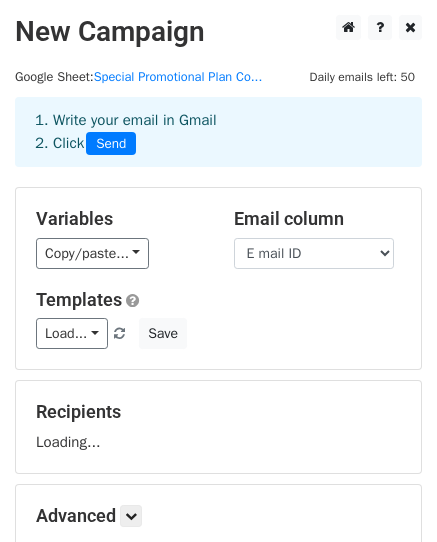 scroll, scrollTop: 0, scrollLeft: 0, axis: both 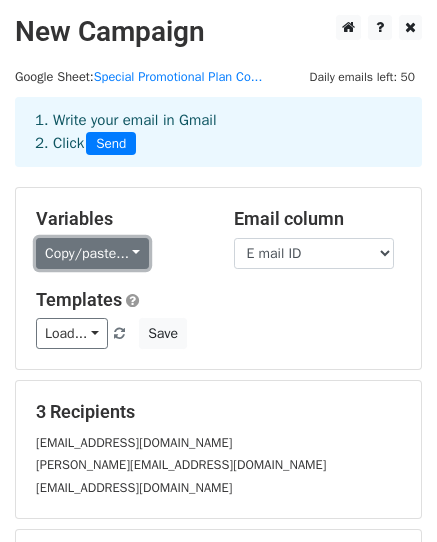 click on "Copy/paste..." at bounding box center [92, 253] 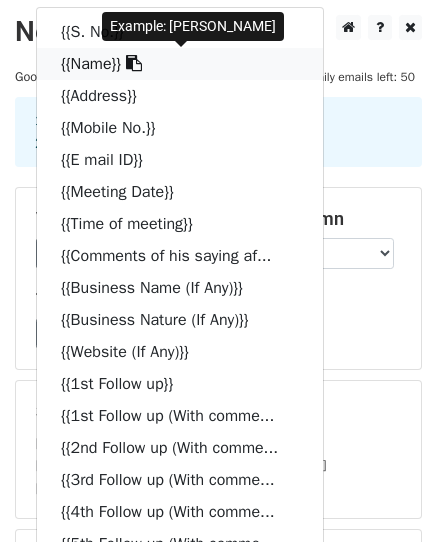 click on "{{Name}}" at bounding box center [180, 64] 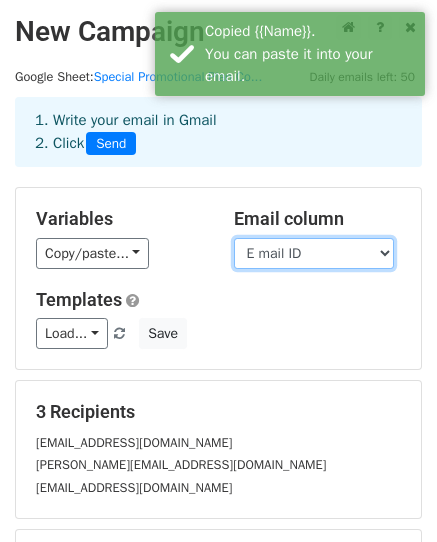click on "S. No.
Name
Address
Mobile No.
E mail ID
Meeting Date
Time of meeting
Comments of his saying after showing business.
Business Name (If Any)
Business Nature (If Any)
Website (If Any)
1st Follow up
1st Follow up (With comments)
2nd Follow up (With comments)
3rd Follow up (With comments)
4th Follow up (With comments)
5th Follow up (With comments)
Others details (If any noted specially)" at bounding box center (314, 253) 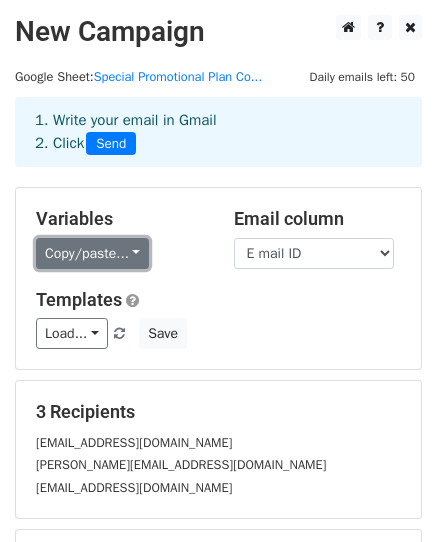 click on "Copy/paste..." at bounding box center [92, 253] 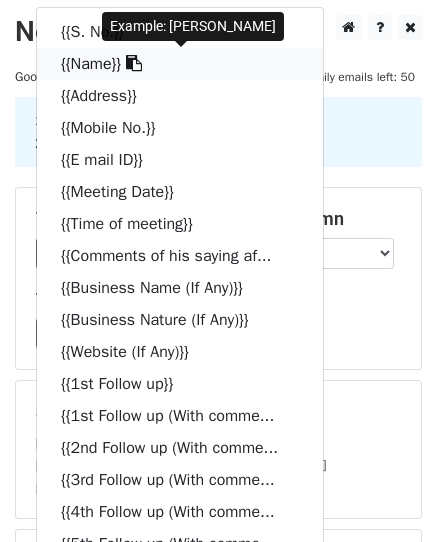 click on "{{Name}}" at bounding box center [180, 64] 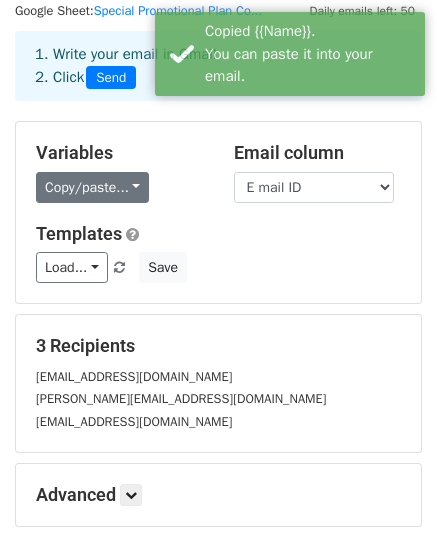 scroll, scrollTop: 67, scrollLeft: 0, axis: vertical 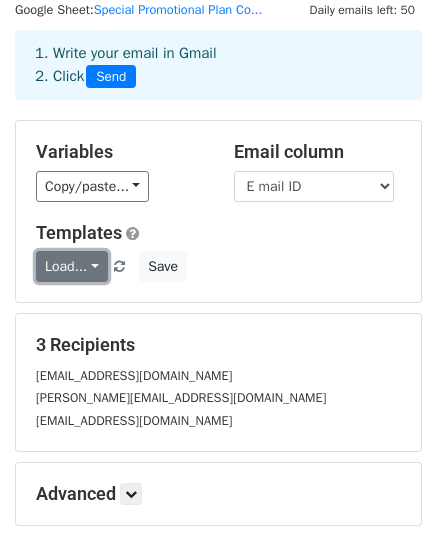 click on "Load..." at bounding box center (72, 266) 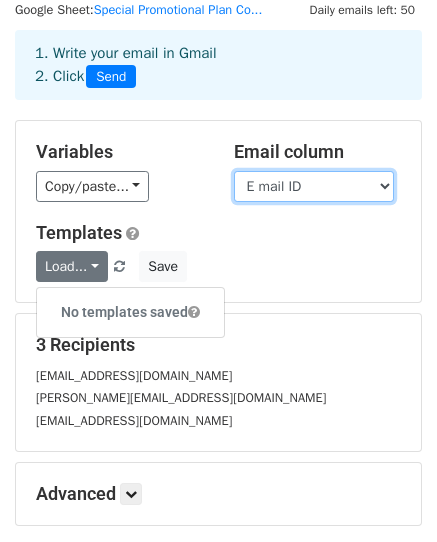 click on "S. No.
Name
Address
Mobile No.
E mail ID
Meeting Date
Time of meeting
Comments of his saying after showing business.
Business Name (If Any)
Business Nature (If Any)
Website (If Any)
1st Follow up
1st Follow up (With comments)
2nd Follow up (With comments)
3rd Follow up (With comments)
4th Follow up (With comments)
5th Follow up (With comments)
Others details (If any noted specially)" at bounding box center (314, 186) 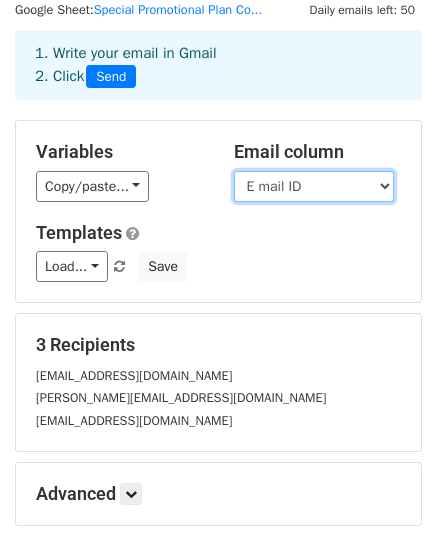 click on "S. No.
Name
Address
Mobile No.
E mail ID
Meeting Date
Time of meeting
Comments of his saying after showing business.
Business Name (If Any)
Business Nature (If Any)
Website (If Any)
1st Follow up
1st Follow up (With comments)
2nd Follow up (With comments)
3rd Follow up (With comments)
4th Follow up (With comments)
5th Follow up (With comments)
Others details (If any noted specially)" at bounding box center [314, 186] 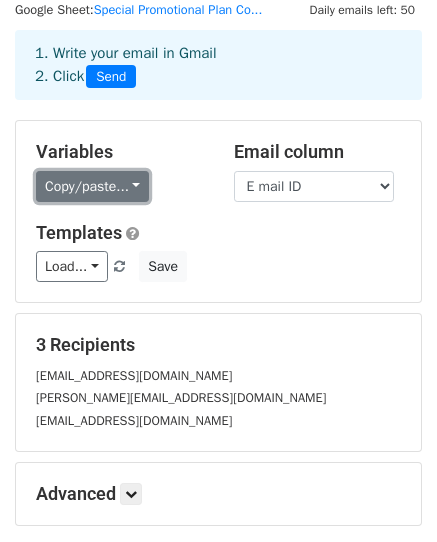 click on "Copy/paste..." at bounding box center (92, 186) 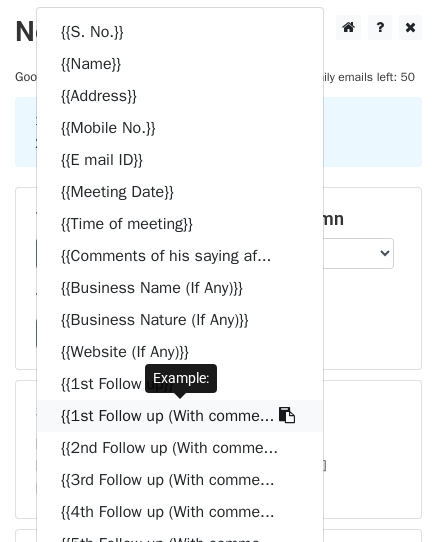 scroll, scrollTop: 279, scrollLeft: 0, axis: vertical 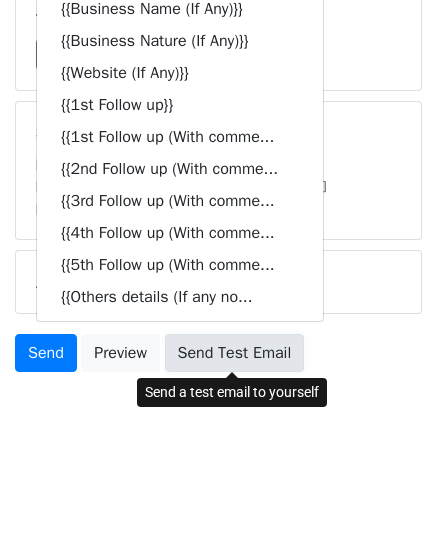 click on "Send Test Email" at bounding box center (235, 353) 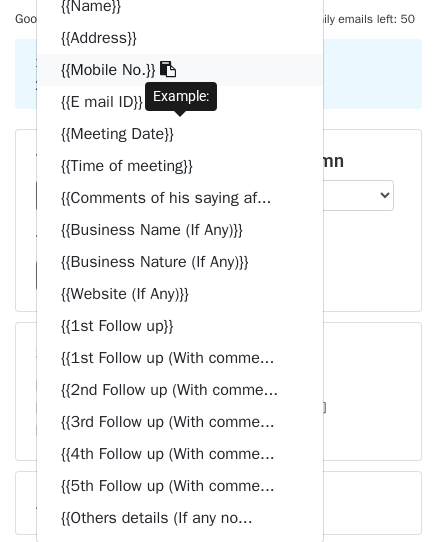 scroll, scrollTop: 56, scrollLeft: 0, axis: vertical 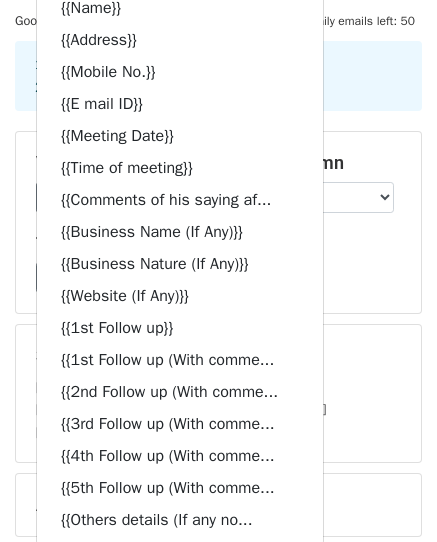click on "Templates
Load...
No templates saved
Save" at bounding box center [218, 263] 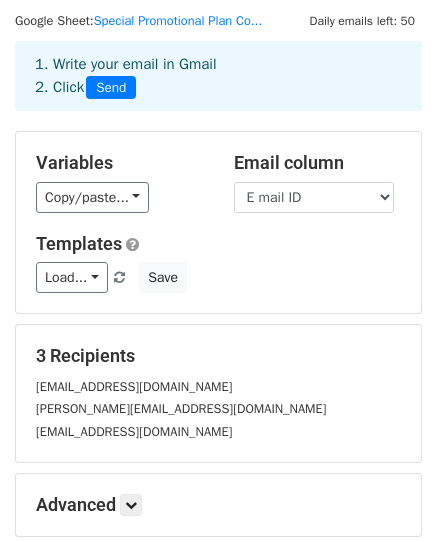 scroll, scrollTop: 279, scrollLeft: 0, axis: vertical 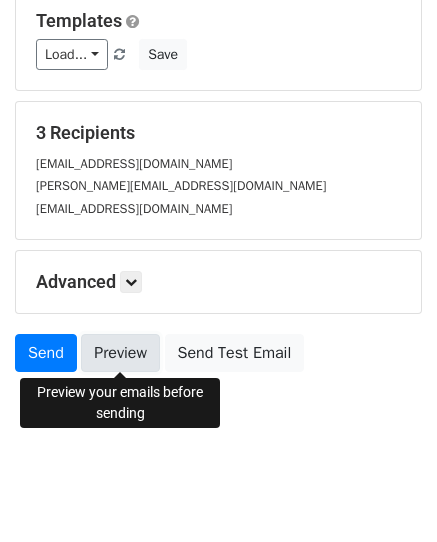 click on "Preview" at bounding box center [120, 353] 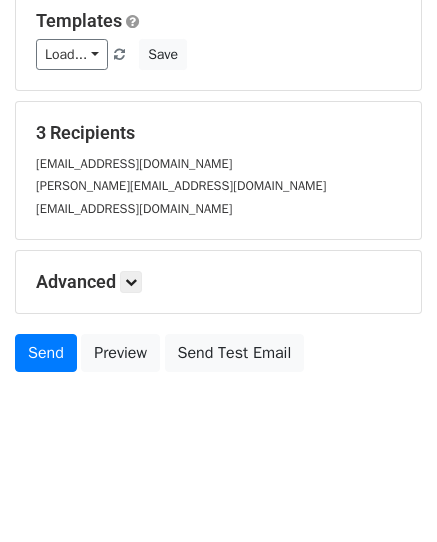 scroll, scrollTop: 0, scrollLeft: 0, axis: both 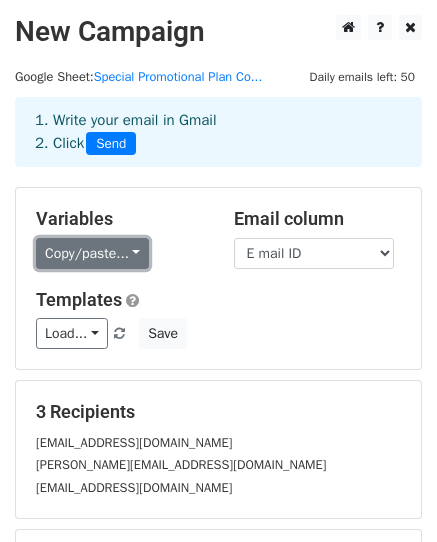 click on "Copy/paste..." at bounding box center [92, 253] 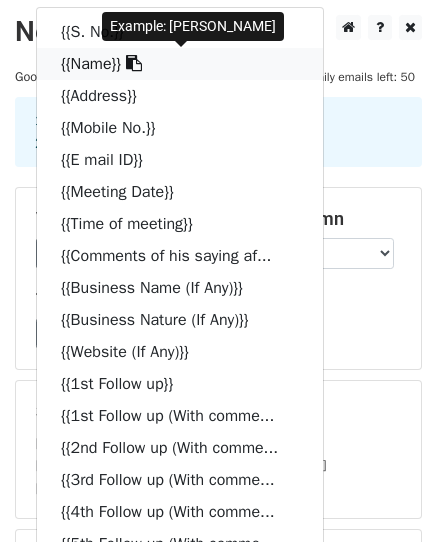 click on "{{Name}}" at bounding box center (180, 64) 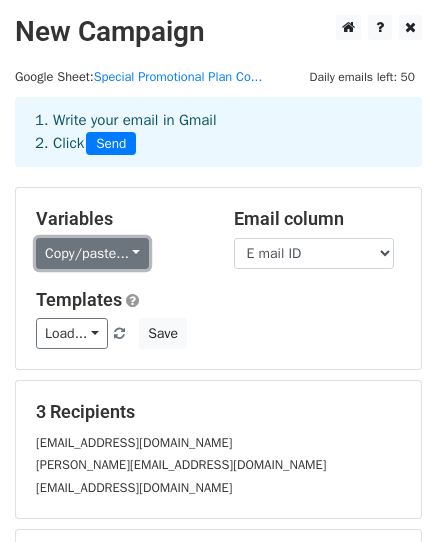 click on "Copy/paste..." at bounding box center [92, 253] 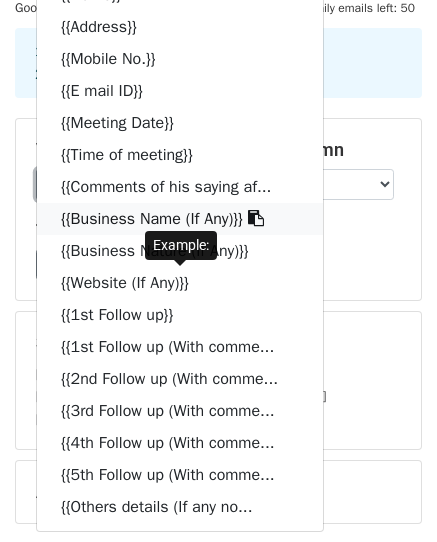 scroll, scrollTop: 70, scrollLeft: 0, axis: vertical 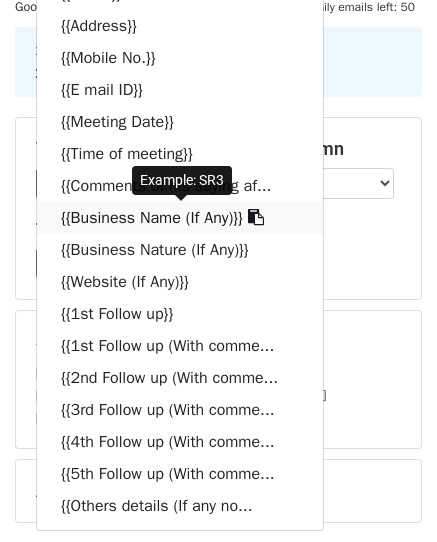 click on "{{Business Name (If Any)}}" at bounding box center (180, 218) 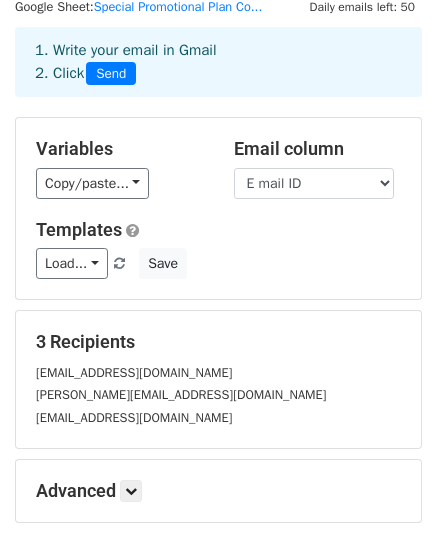 scroll, scrollTop: 279, scrollLeft: 0, axis: vertical 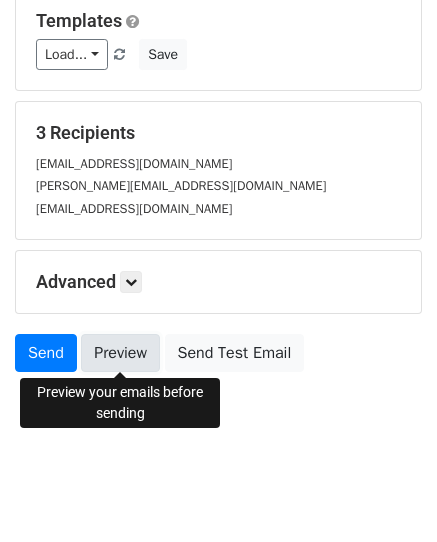 click on "Preview" at bounding box center (120, 353) 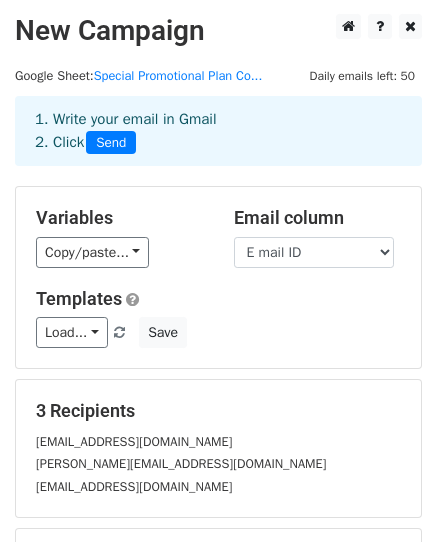 scroll, scrollTop: 279, scrollLeft: 0, axis: vertical 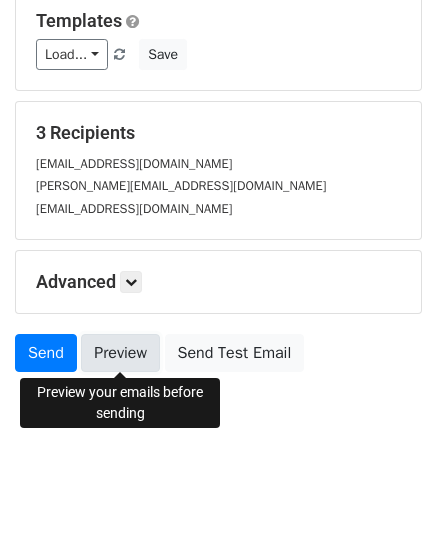 click on "Preview" at bounding box center (120, 353) 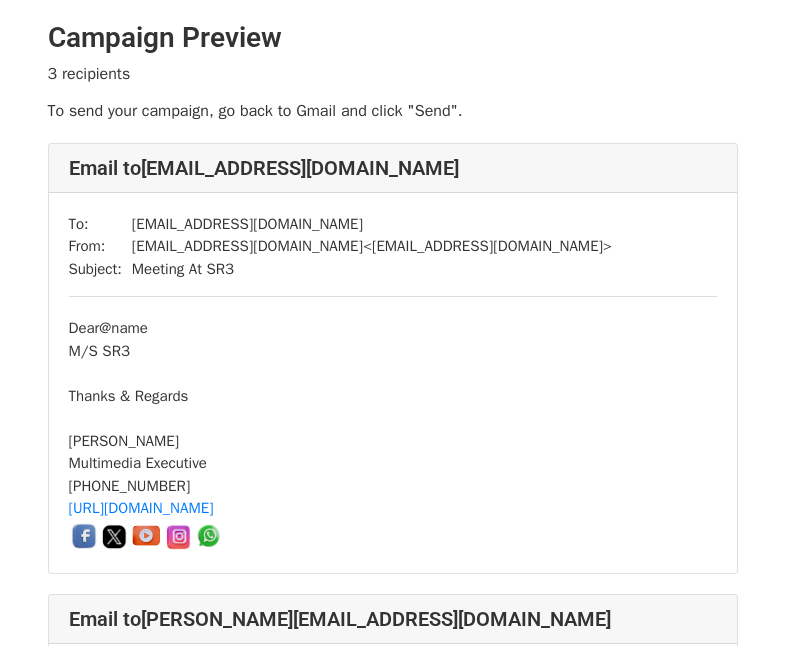 scroll, scrollTop: 0, scrollLeft: 0, axis: both 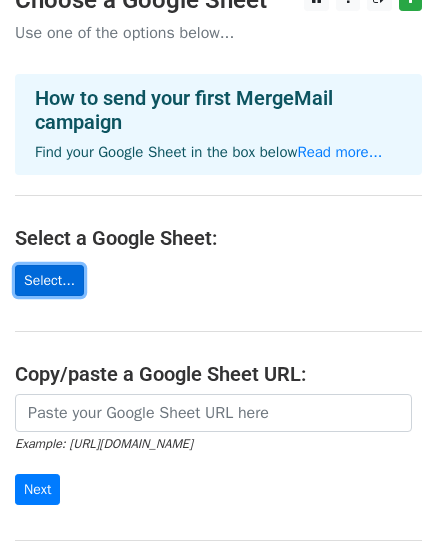 click on "Select..." at bounding box center [49, 280] 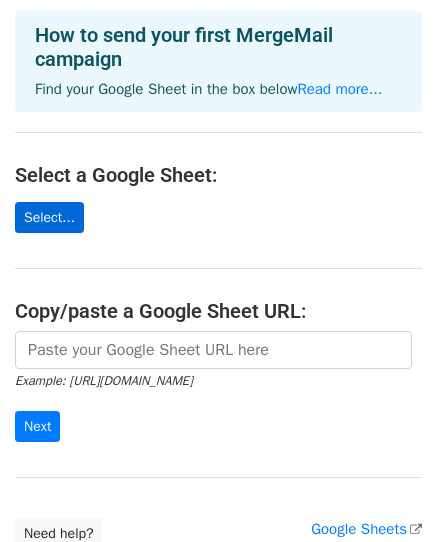 scroll, scrollTop: 93, scrollLeft: 0, axis: vertical 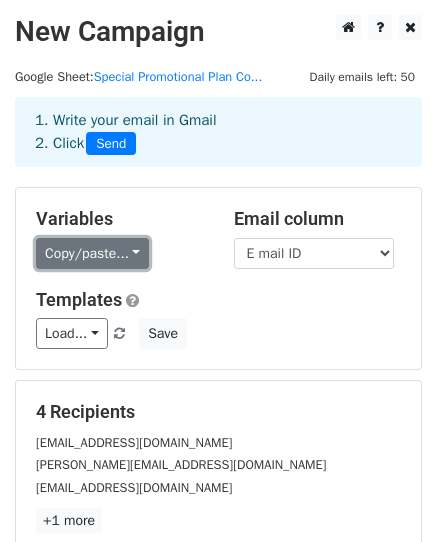click on "Copy/paste..." at bounding box center [92, 253] 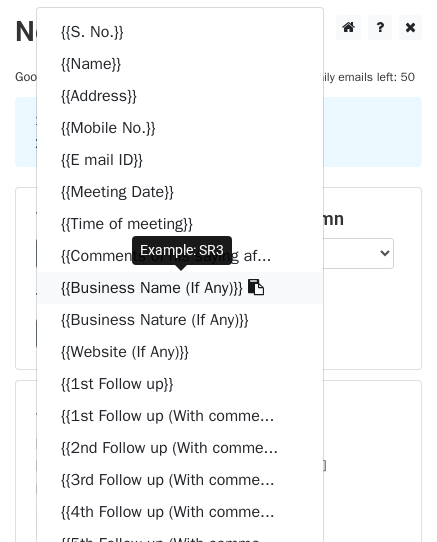 click on "{{Business Name (If Any)}}" at bounding box center (180, 288) 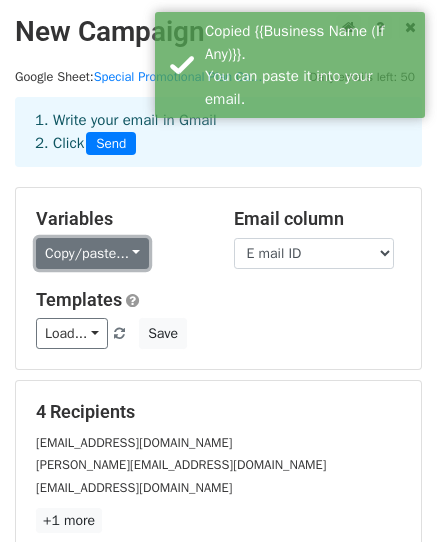 click on "Copy/paste..." at bounding box center (92, 253) 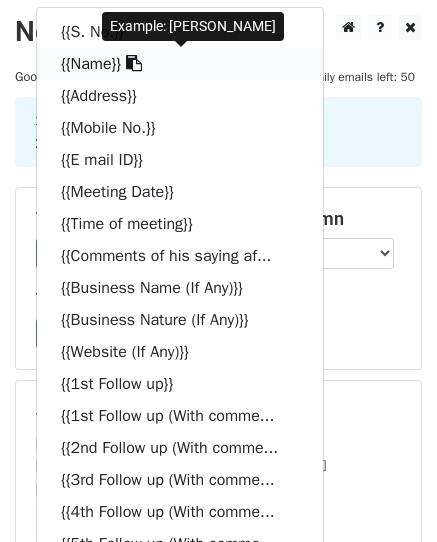 click on "{{Name}}" at bounding box center (180, 64) 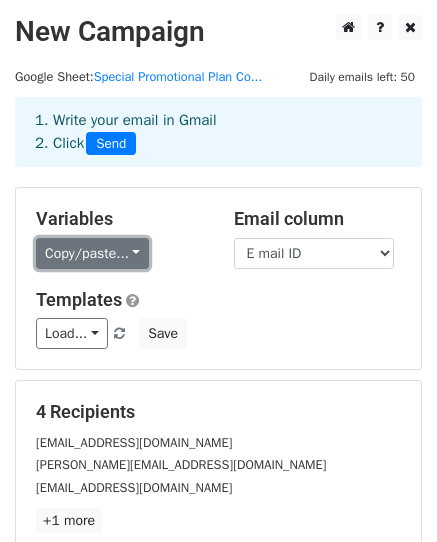 click on "Copy/paste..." at bounding box center [92, 253] 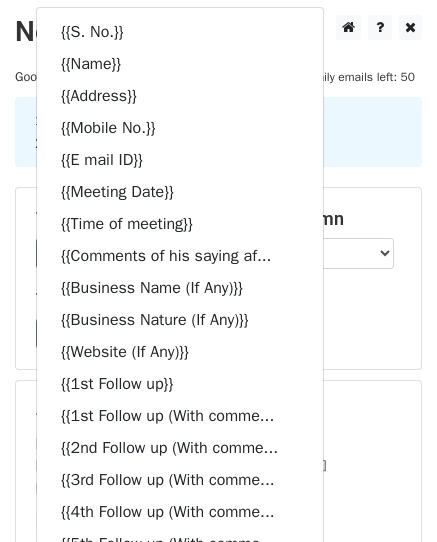 click on "Load...
No templates saved
Save" at bounding box center (218, 333) 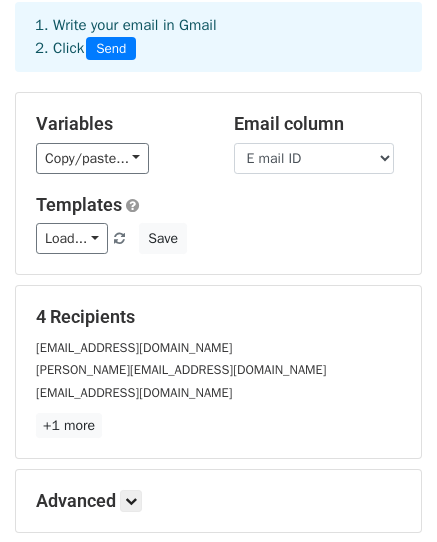 scroll, scrollTop: 314, scrollLeft: 0, axis: vertical 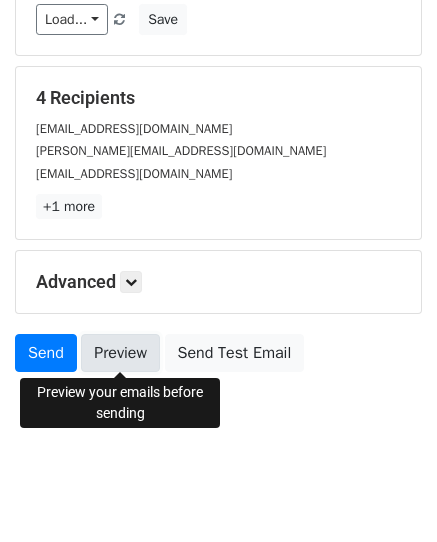 click on "Preview" at bounding box center (120, 353) 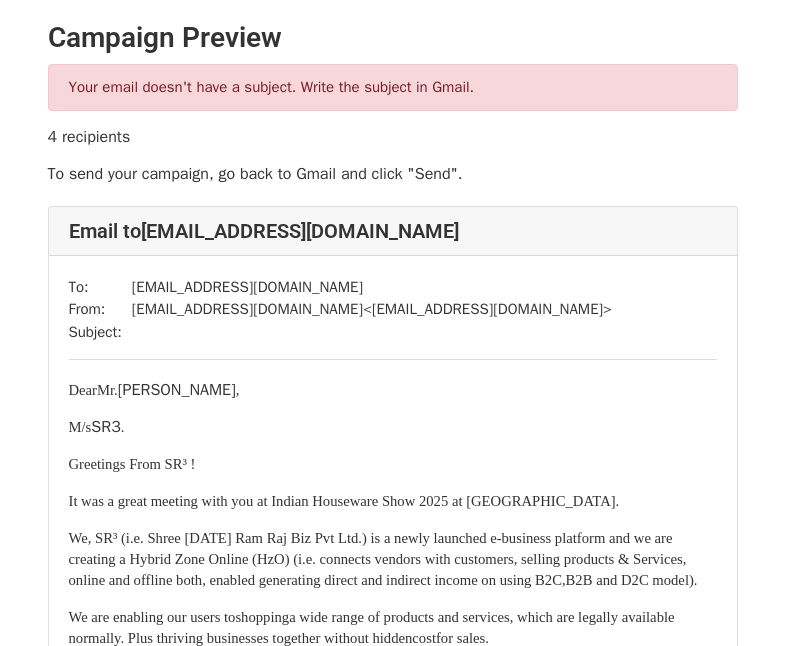 scroll, scrollTop: 0, scrollLeft: 0, axis: both 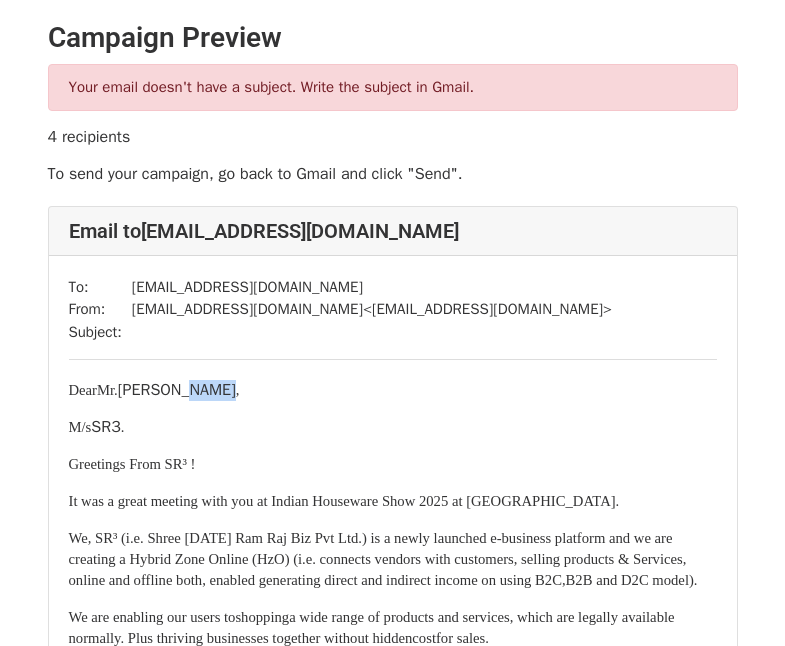 click on "Dear  Mr. Rajveer Singh ," at bounding box center [393, 390] 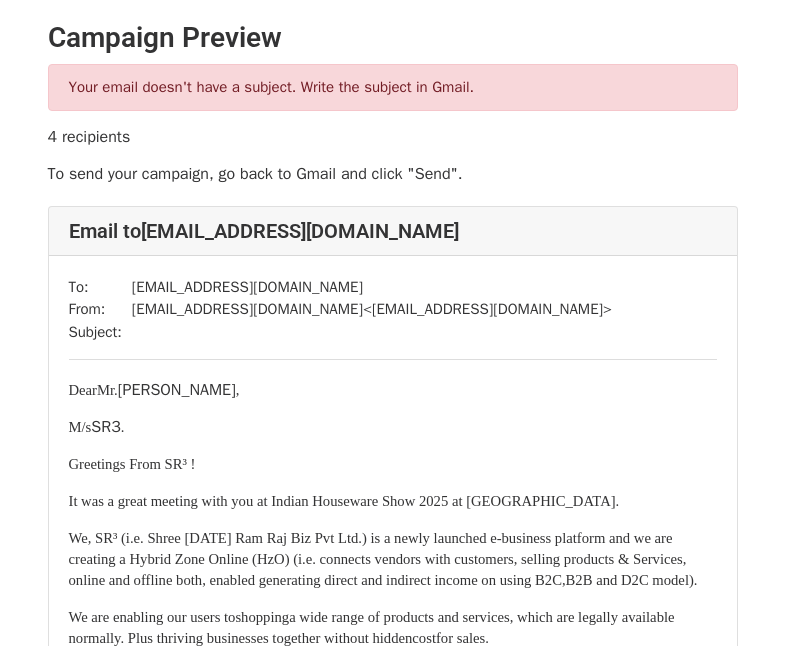 click on "M/s  SR3 ." at bounding box center (393, 427) 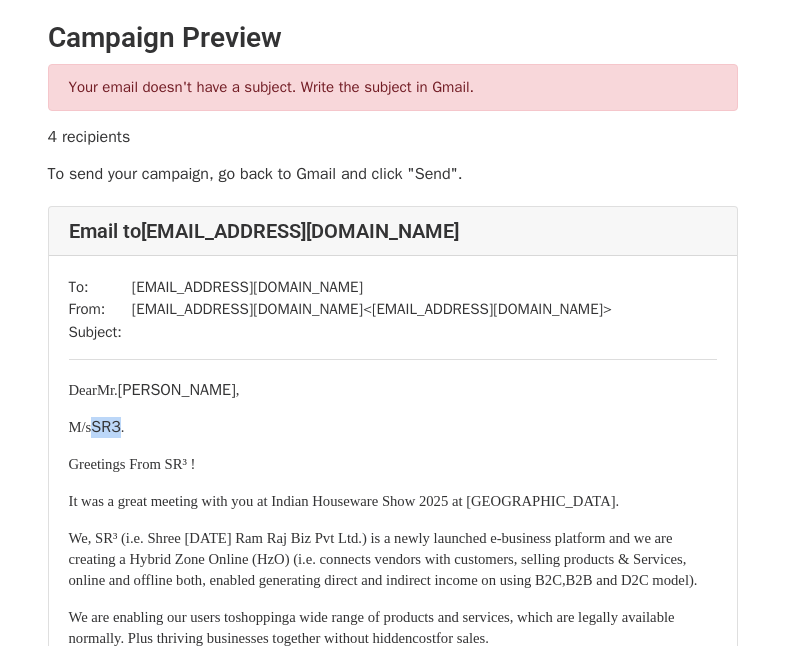 click on "M/s  SR3 ." at bounding box center (393, 427) 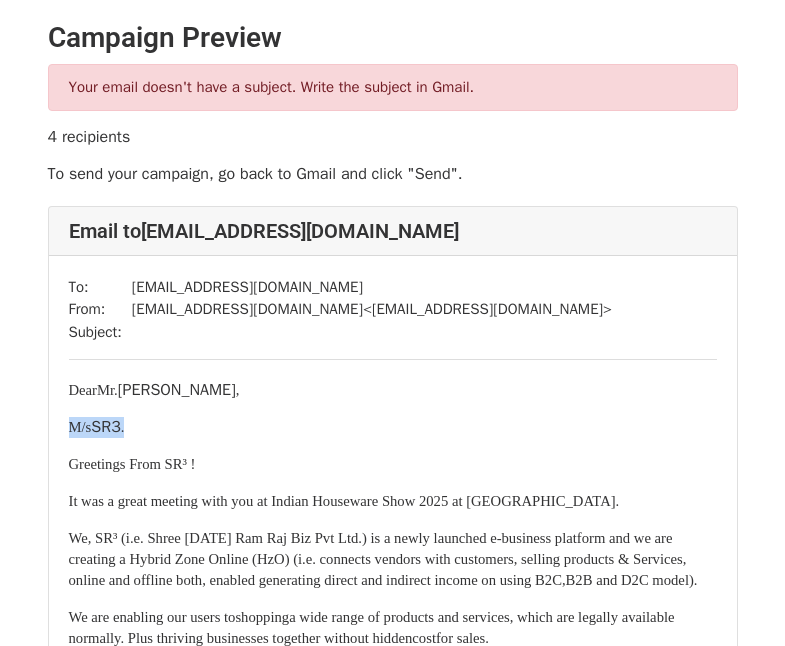 click on "M/s  SR3 ." at bounding box center [393, 427] 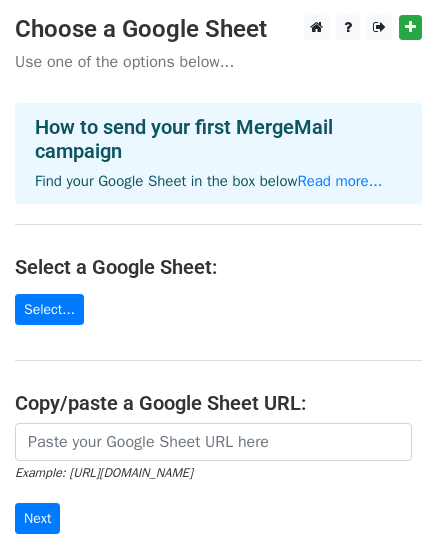 scroll, scrollTop: 0, scrollLeft: 0, axis: both 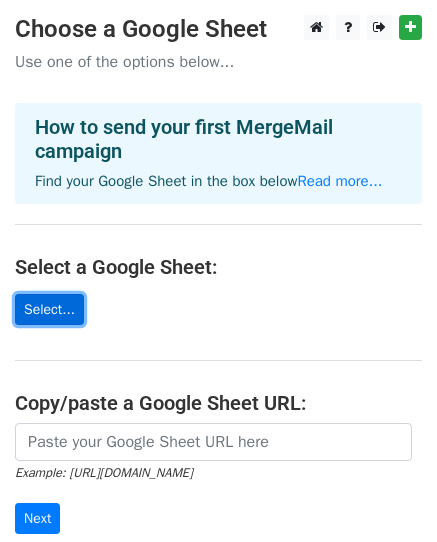 click on "Select..." at bounding box center (49, 309) 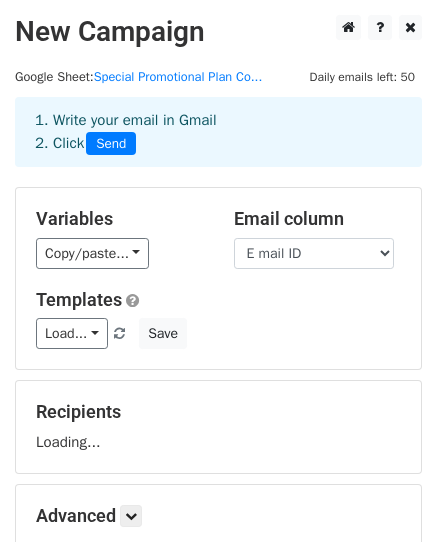 scroll, scrollTop: 0, scrollLeft: 0, axis: both 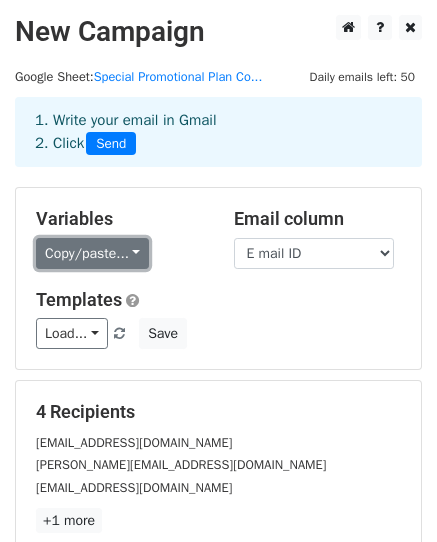 click on "Copy/paste..." at bounding box center (92, 253) 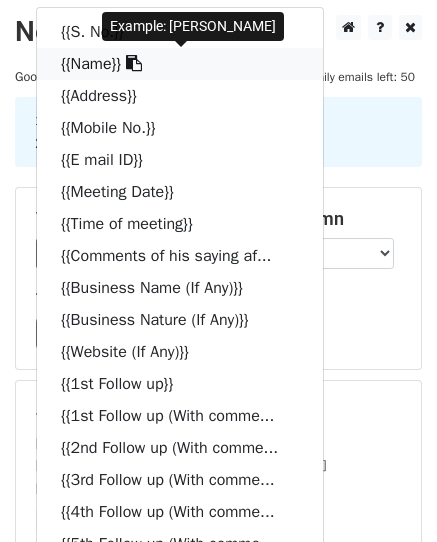 click on "{{Name}}" at bounding box center [180, 64] 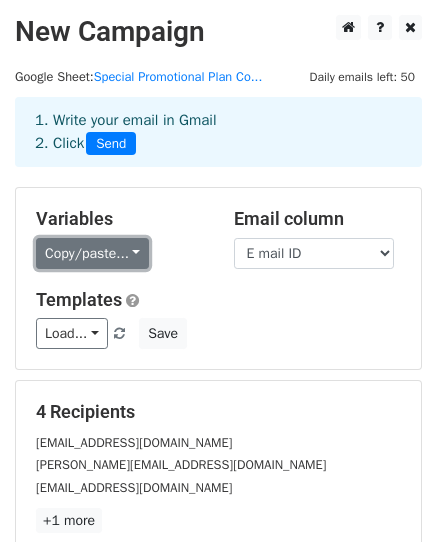 click on "Copy/paste..." at bounding box center (92, 253) 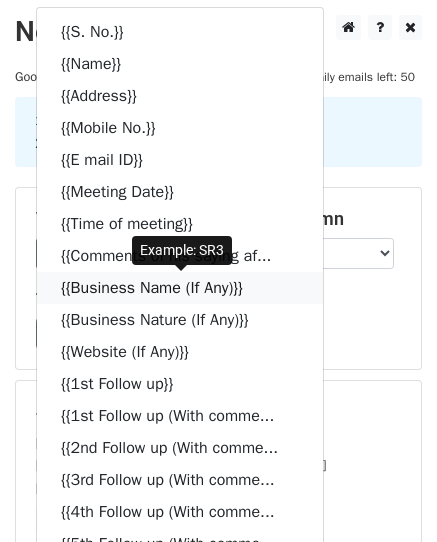 click on "{{Business Name (If Any)}}" at bounding box center [180, 288] 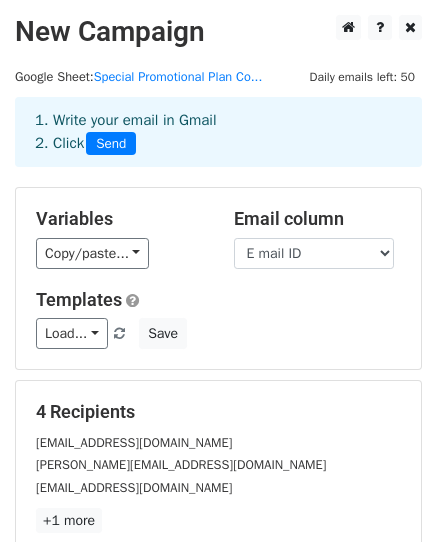 scroll, scrollTop: 314, scrollLeft: 0, axis: vertical 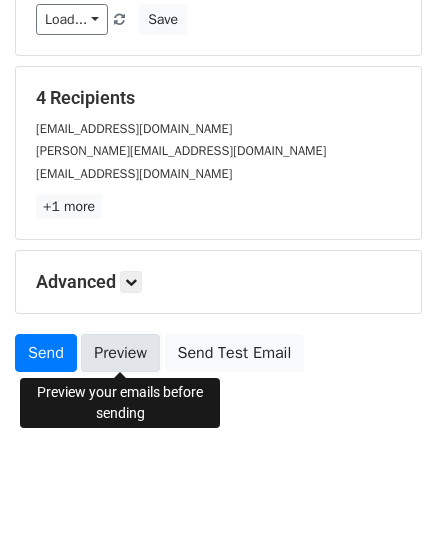 click on "Preview" at bounding box center [120, 353] 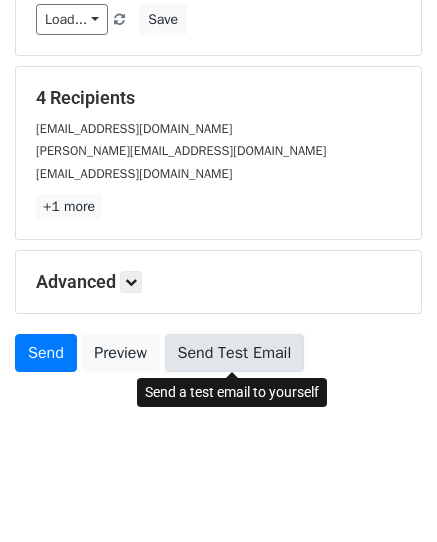 click on "Send Test Email" at bounding box center (235, 353) 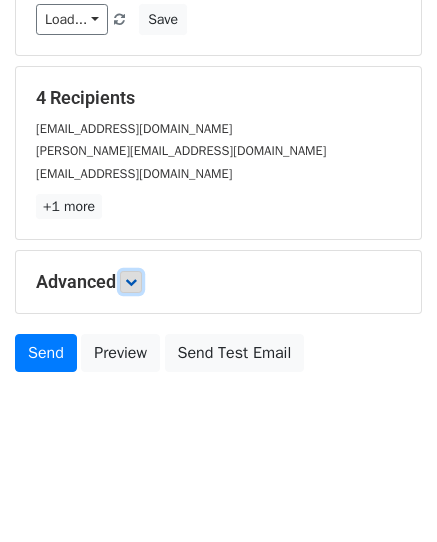 click at bounding box center [131, 282] 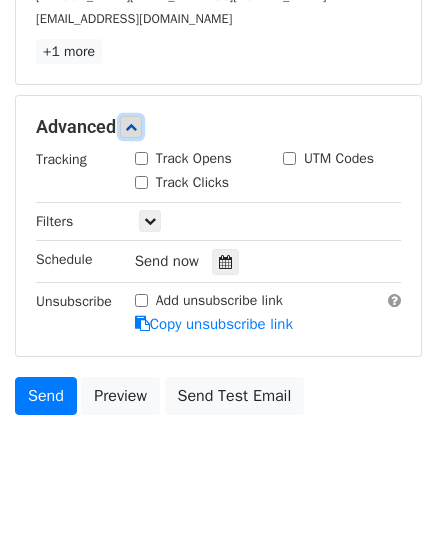scroll, scrollTop: 470, scrollLeft: 0, axis: vertical 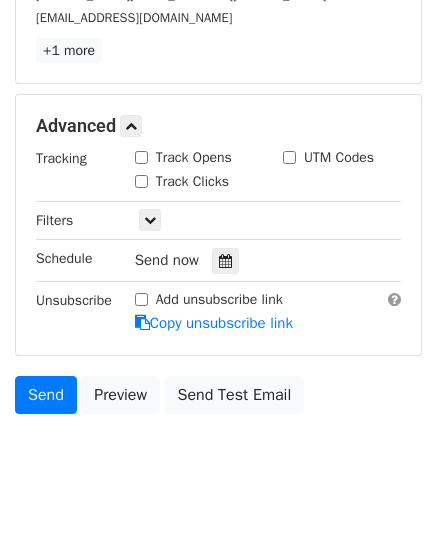 click on "Add unsubscribe link" at bounding box center [141, 299] 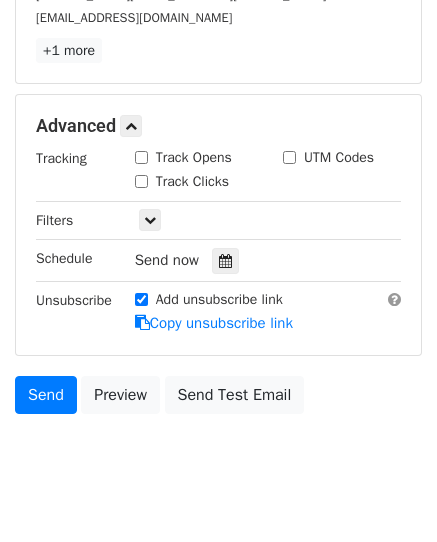click on "Add unsubscribe link" at bounding box center (141, 299) 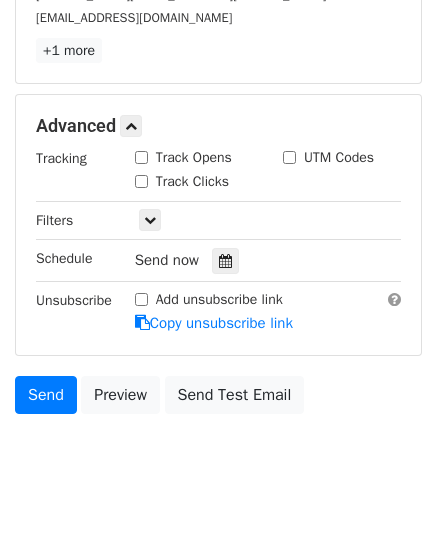 click on "Add unsubscribe link" at bounding box center [141, 299] 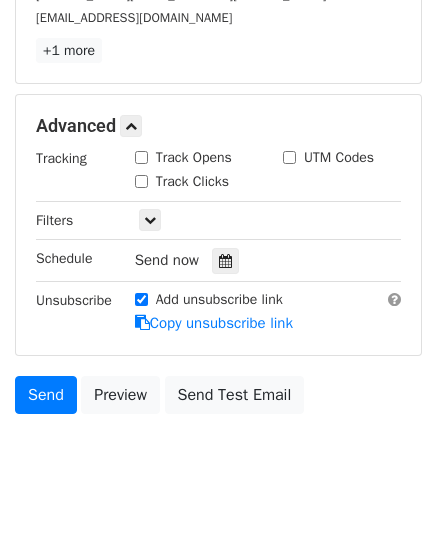 click on "Add unsubscribe link" at bounding box center [141, 299] 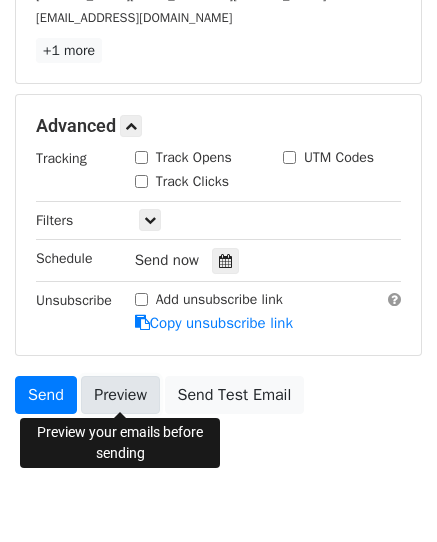 click on "Preview" at bounding box center [120, 395] 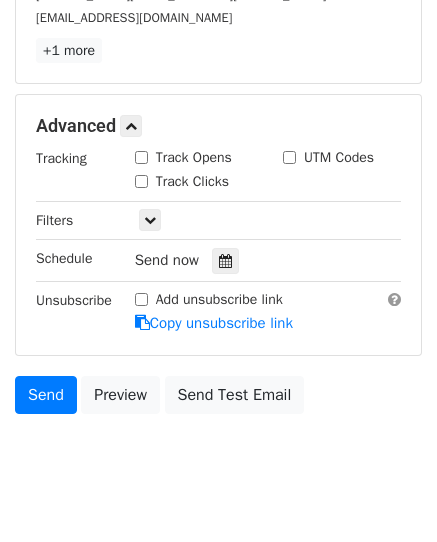 scroll, scrollTop: 0, scrollLeft: 0, axis: both 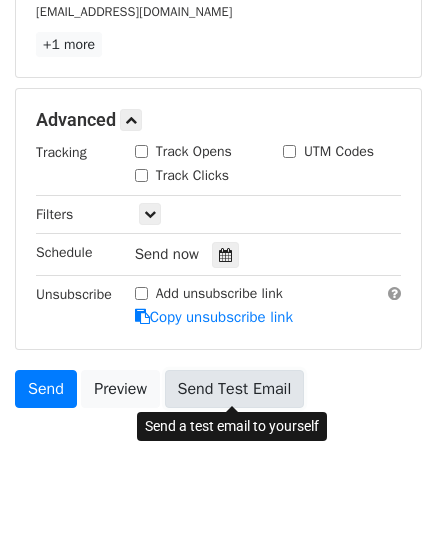 click on "Send Test Email" at bounding box center (235, 389) 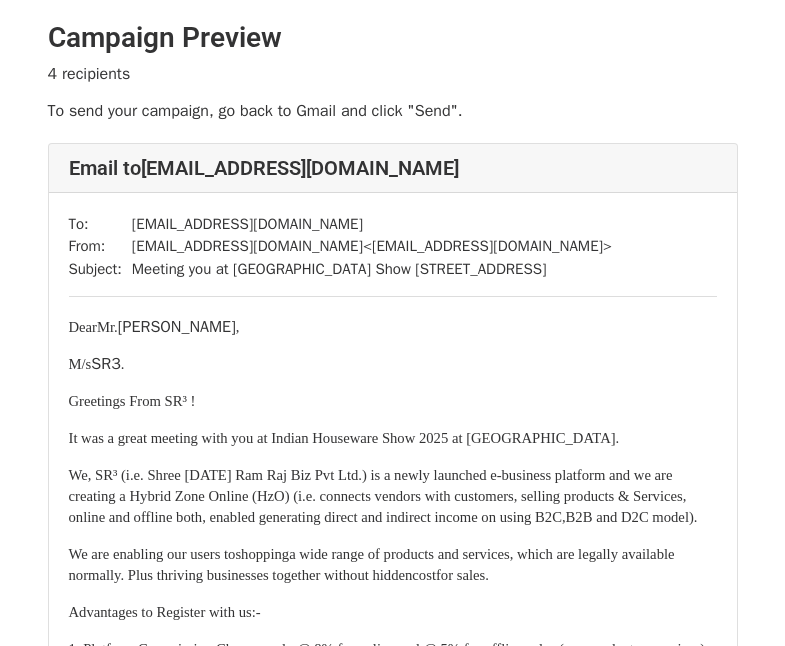scroll, scrollTop: 0, scrollLeft: 0, axis: both 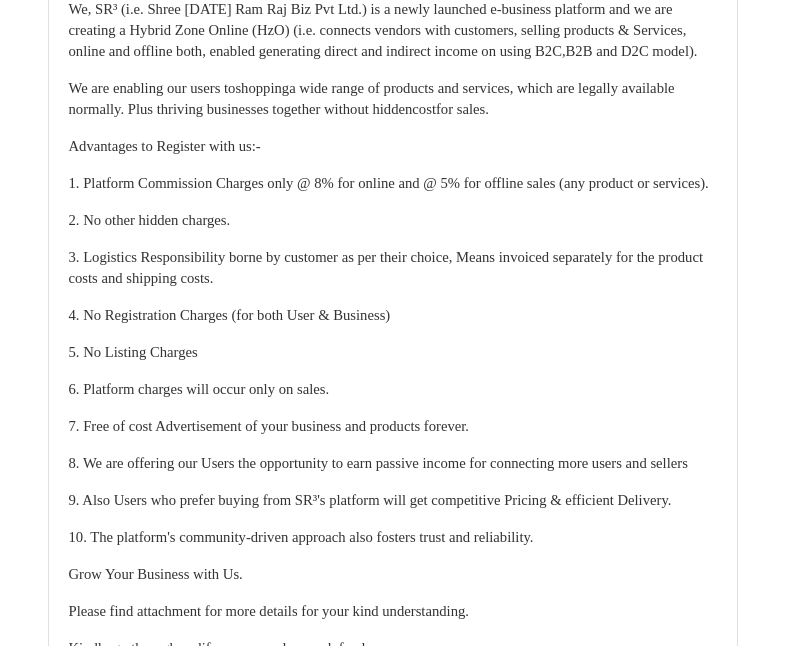 click on "SR3 Brochure.pdf" at bounding box center [393, -4172] 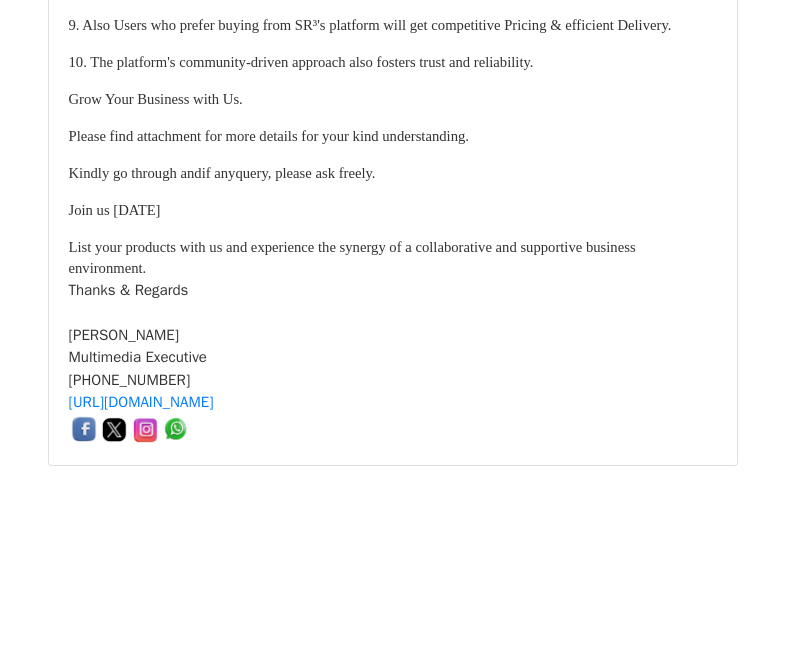 scroll, scrollTop: 5632, scrollLeft: 0, axis: vertical 